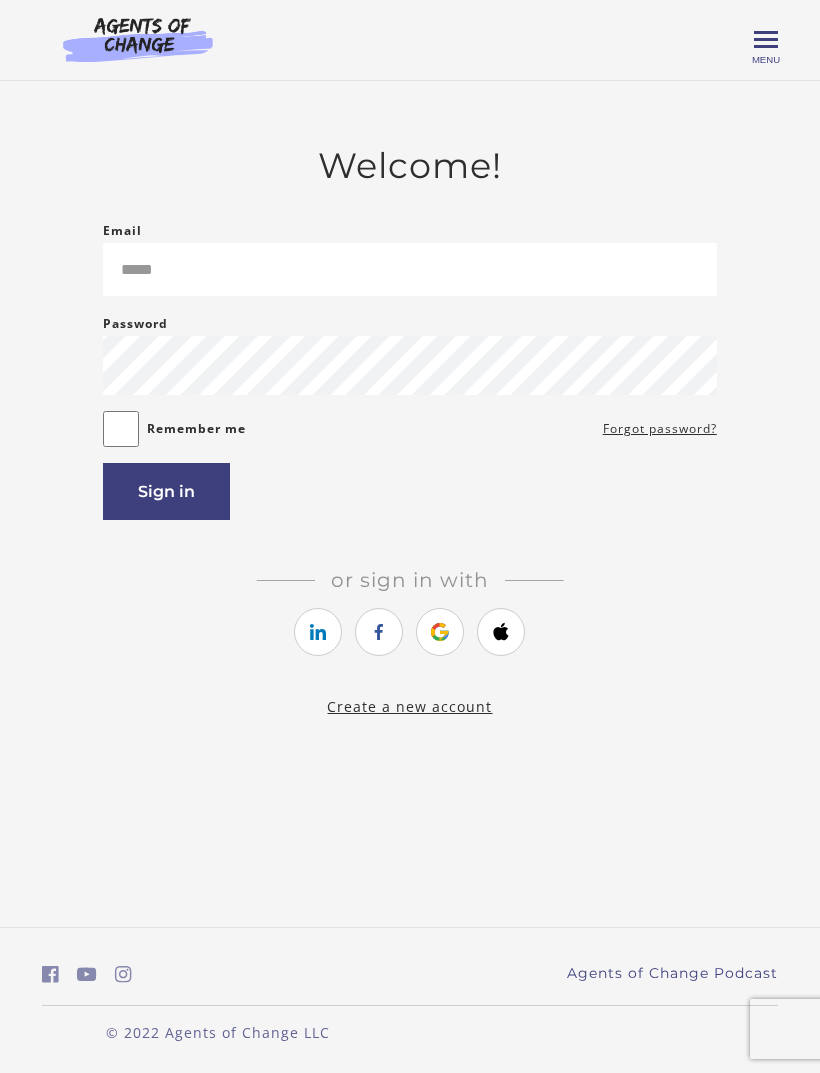 scroll, scrollTop: 0, scrollLeft: 0, axis: both 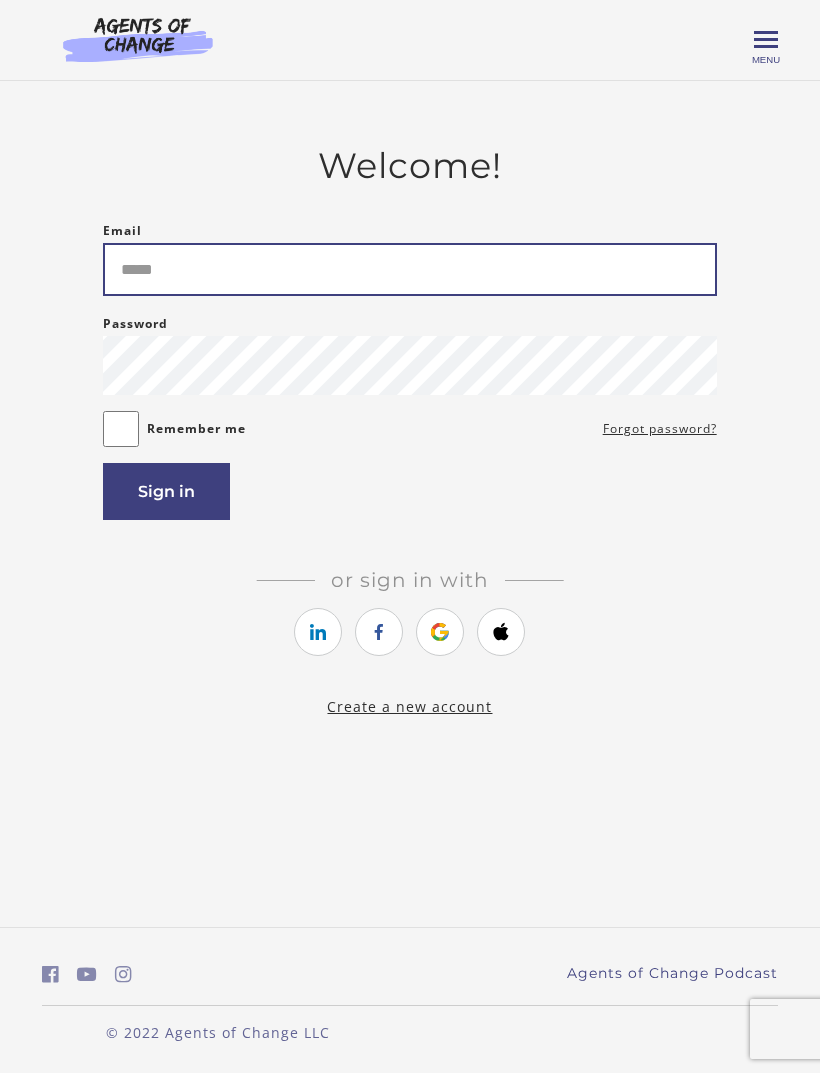 click on "Email" at bounding box center [409, 269] 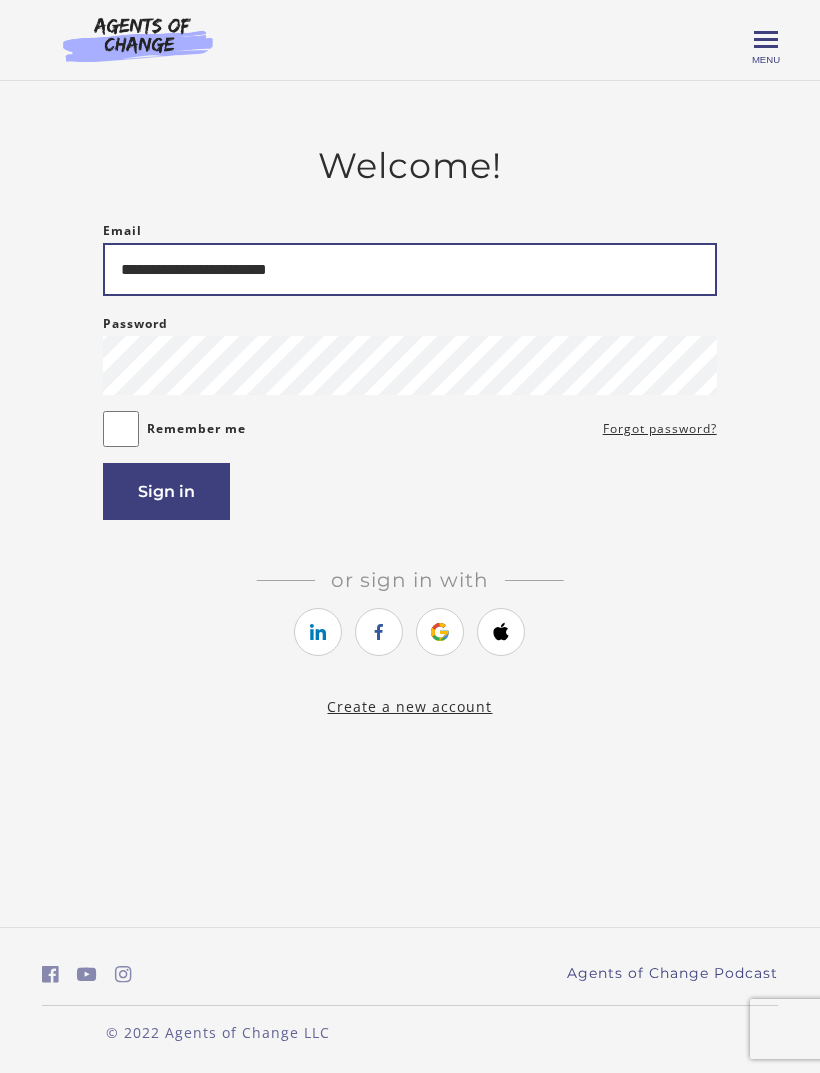 type on "**********" 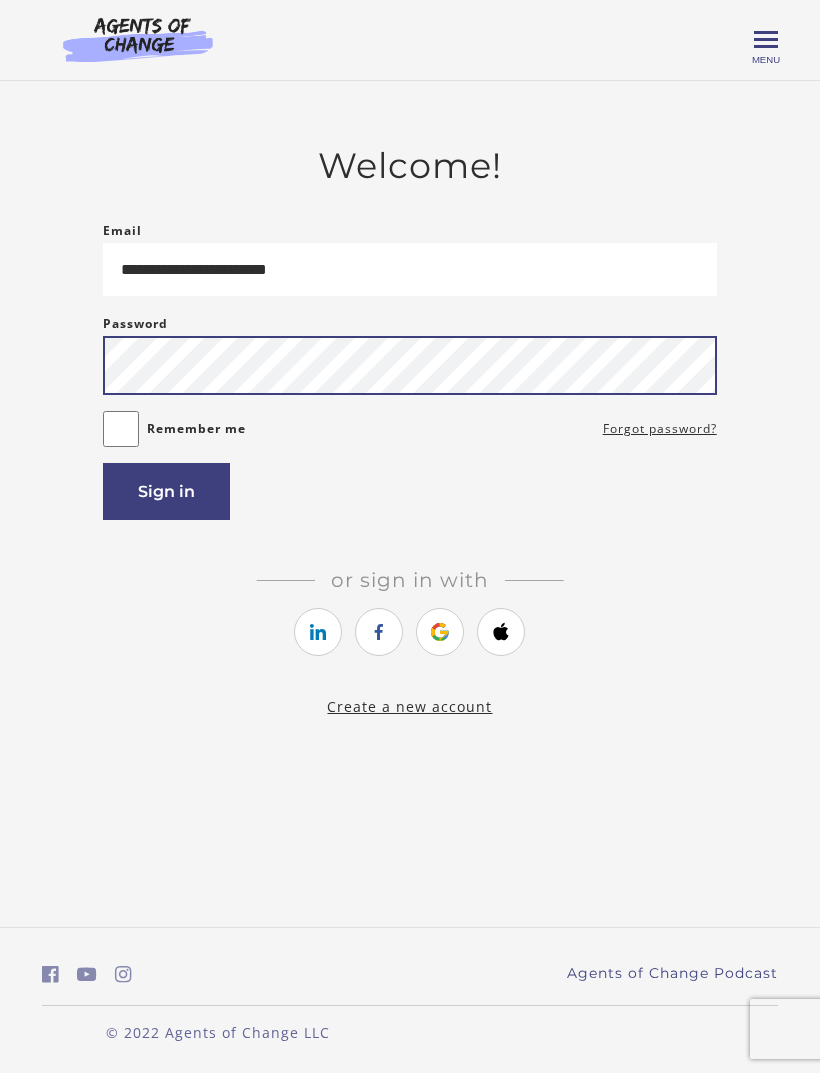 click on "Sign in" at bounding box center [166, 491] 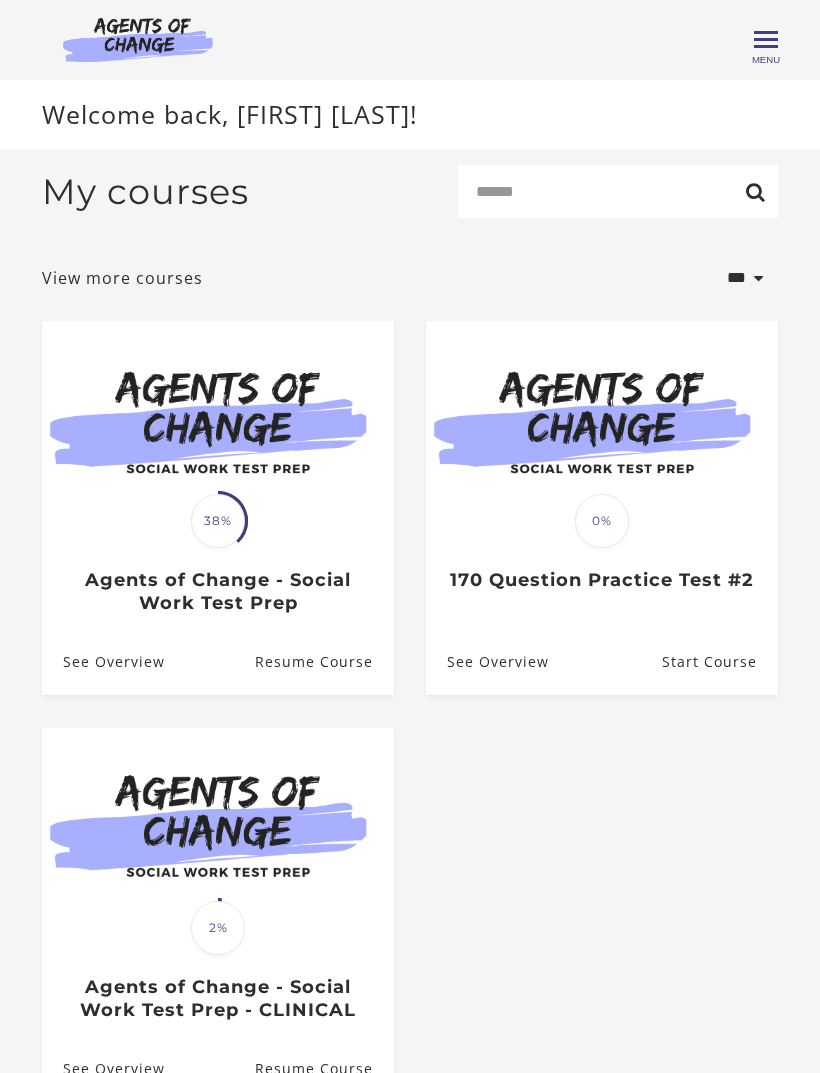 scroll, scrollTop: 0, scrollLeft: 0, axis: both 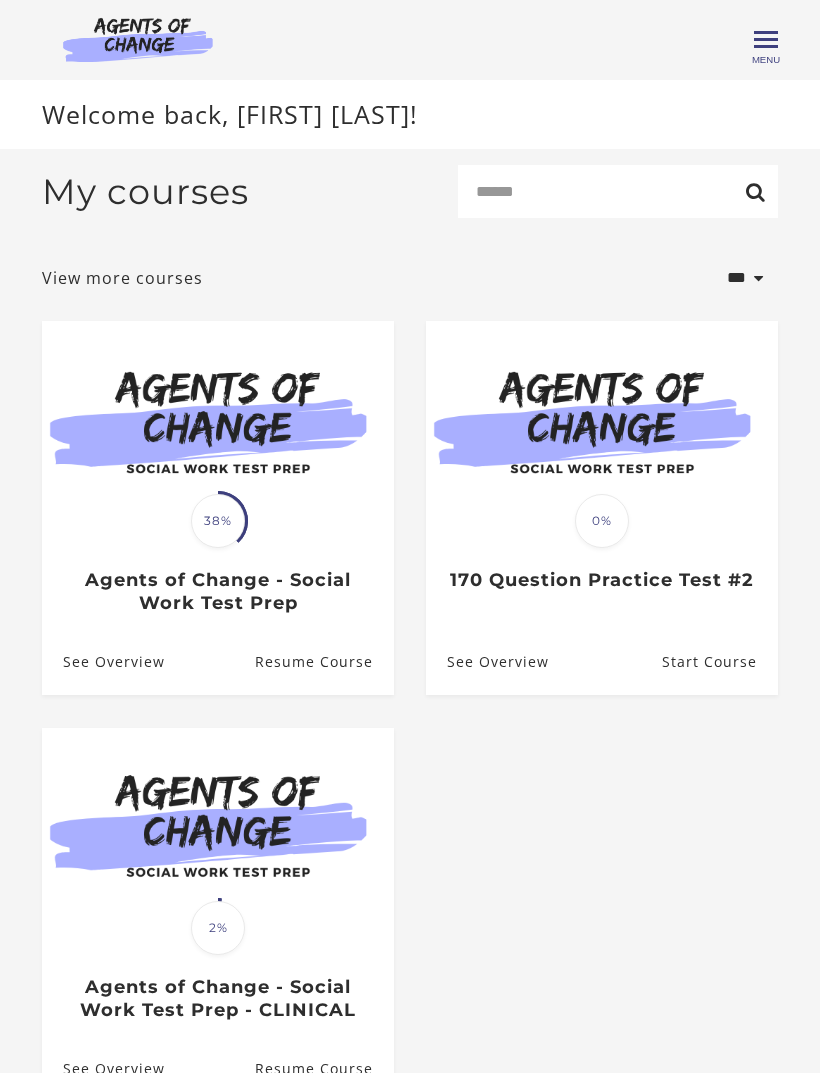 click on "View more courses" at bounding box center (122, 278) 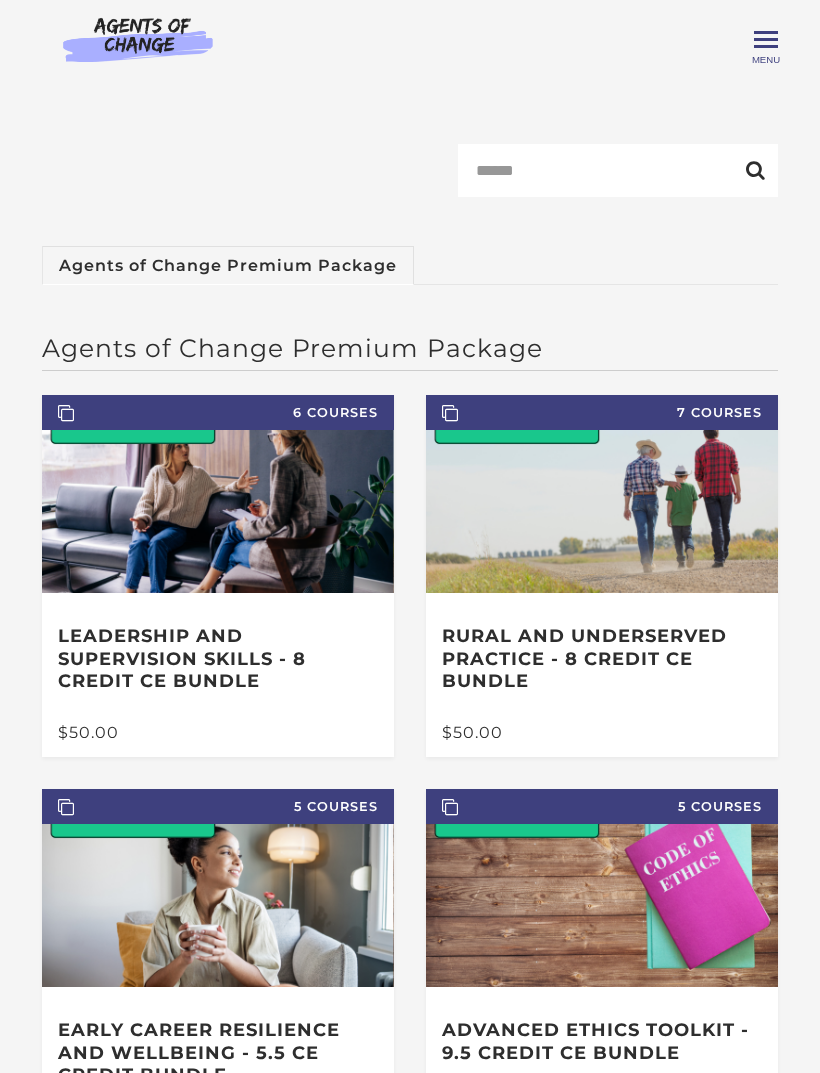 scroll, scrollTop: 0, scrollLeft: 0, axis: both 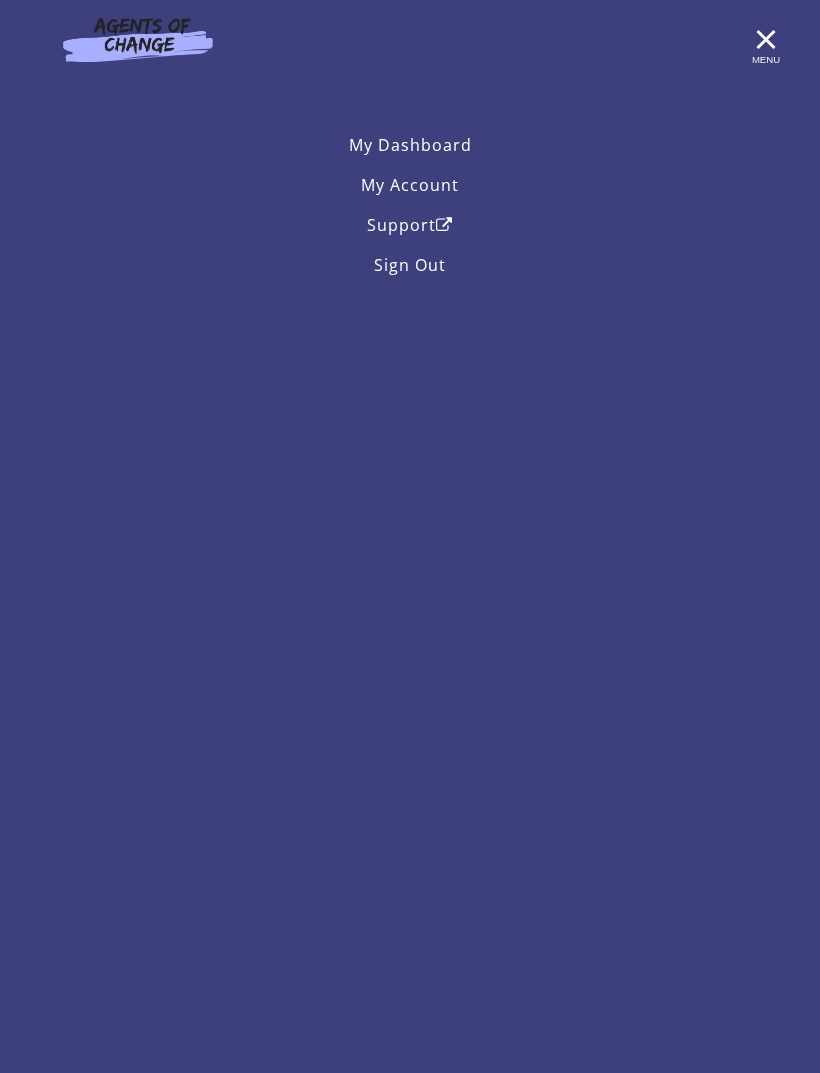 click on "My Dashboard" at bounding box center (410, 145) 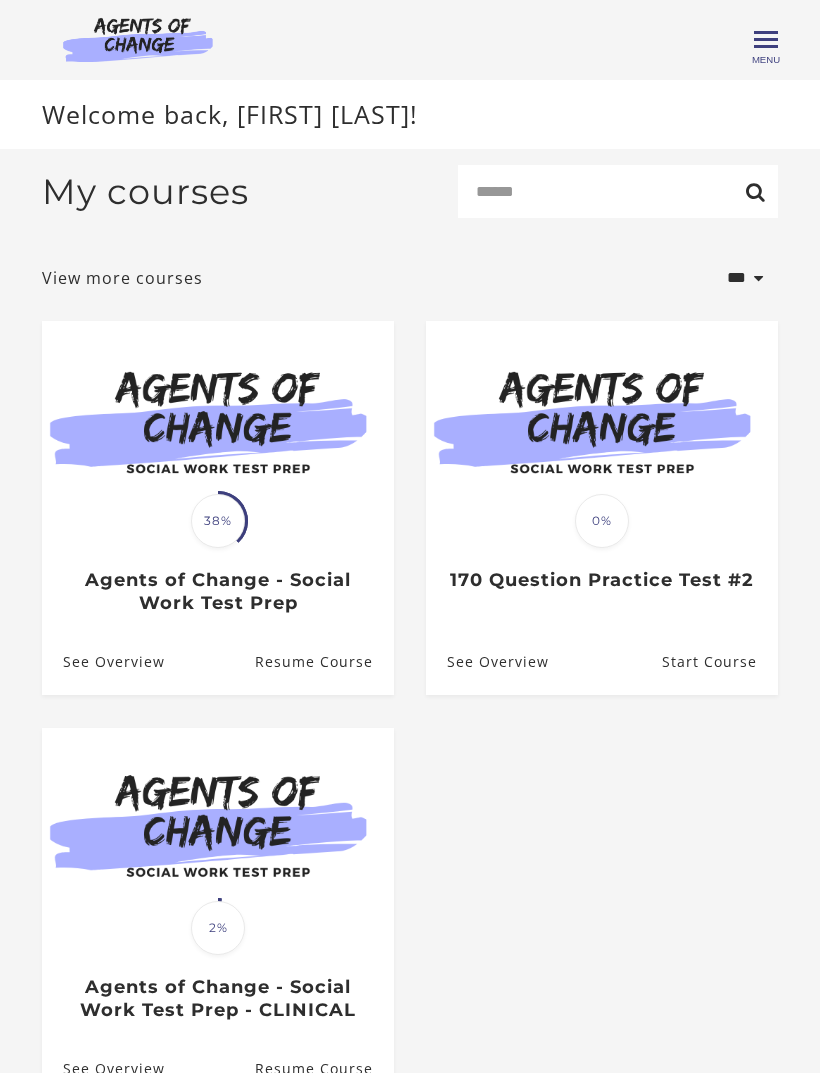scroll, scrollTop: 0, scrollLeft: 0, axis: both 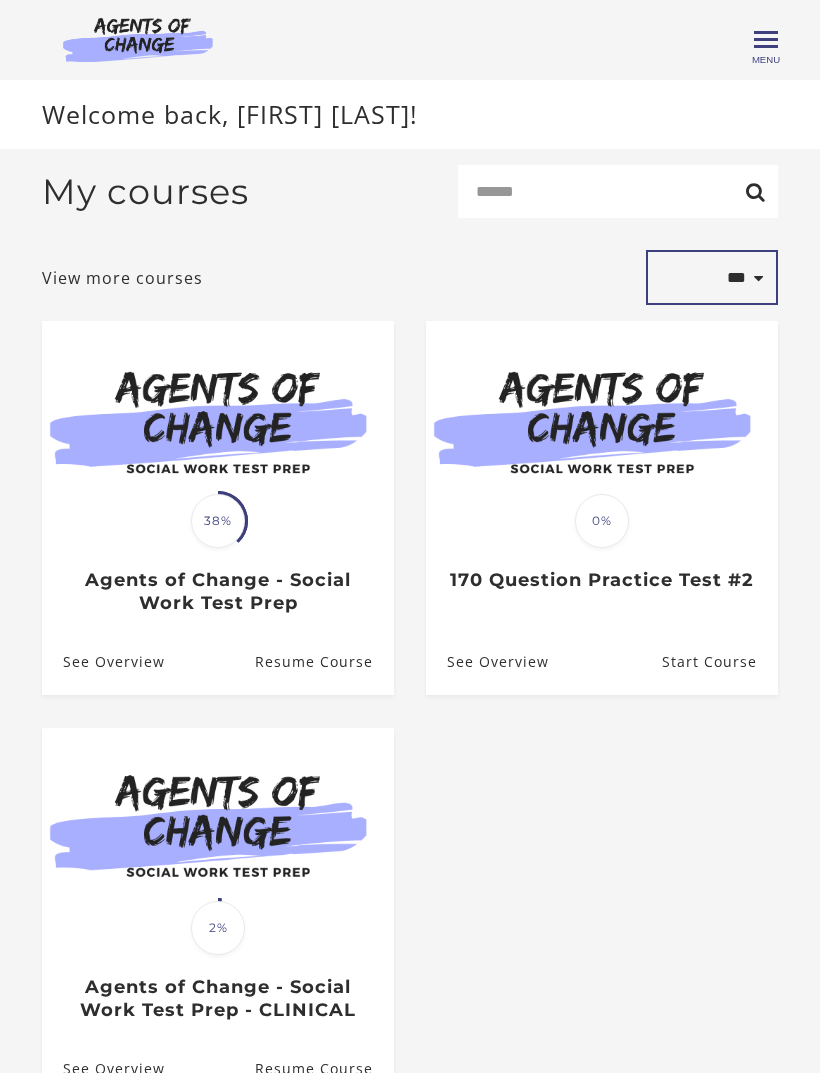 click on "**********" at bounding box center (712, 277) 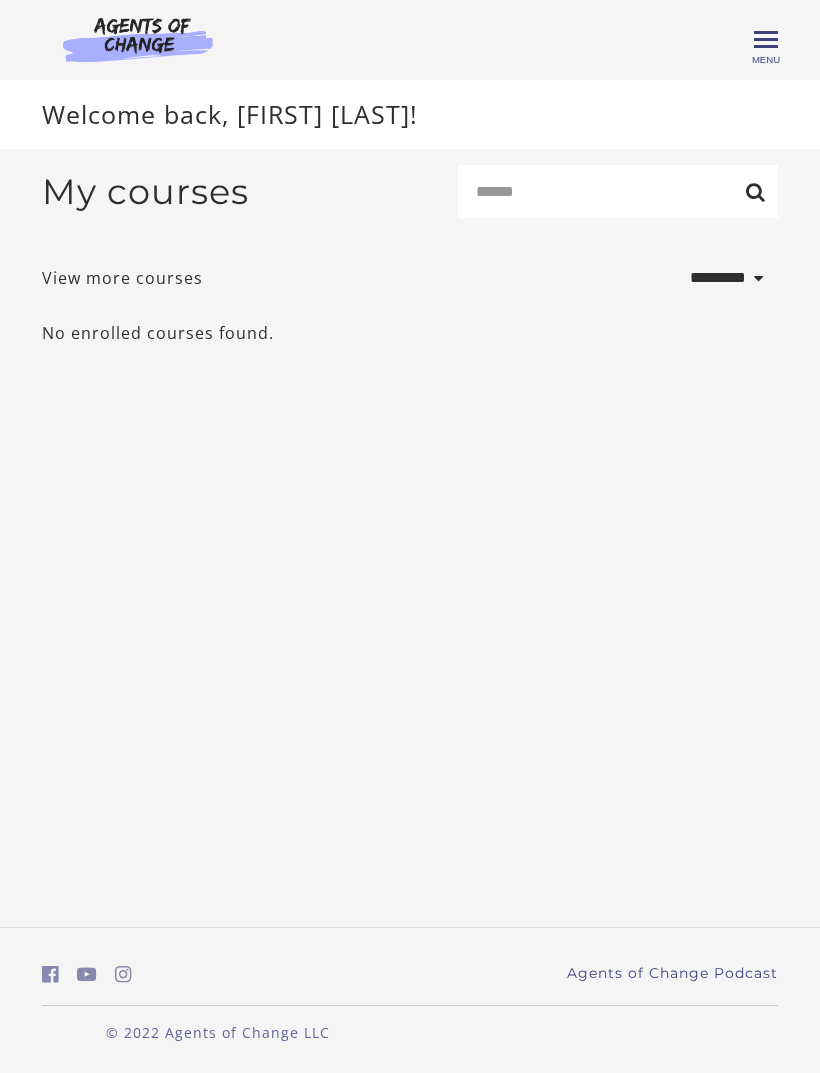 scroll, scrollTop: 0, scrollLeft: 0, axis: both 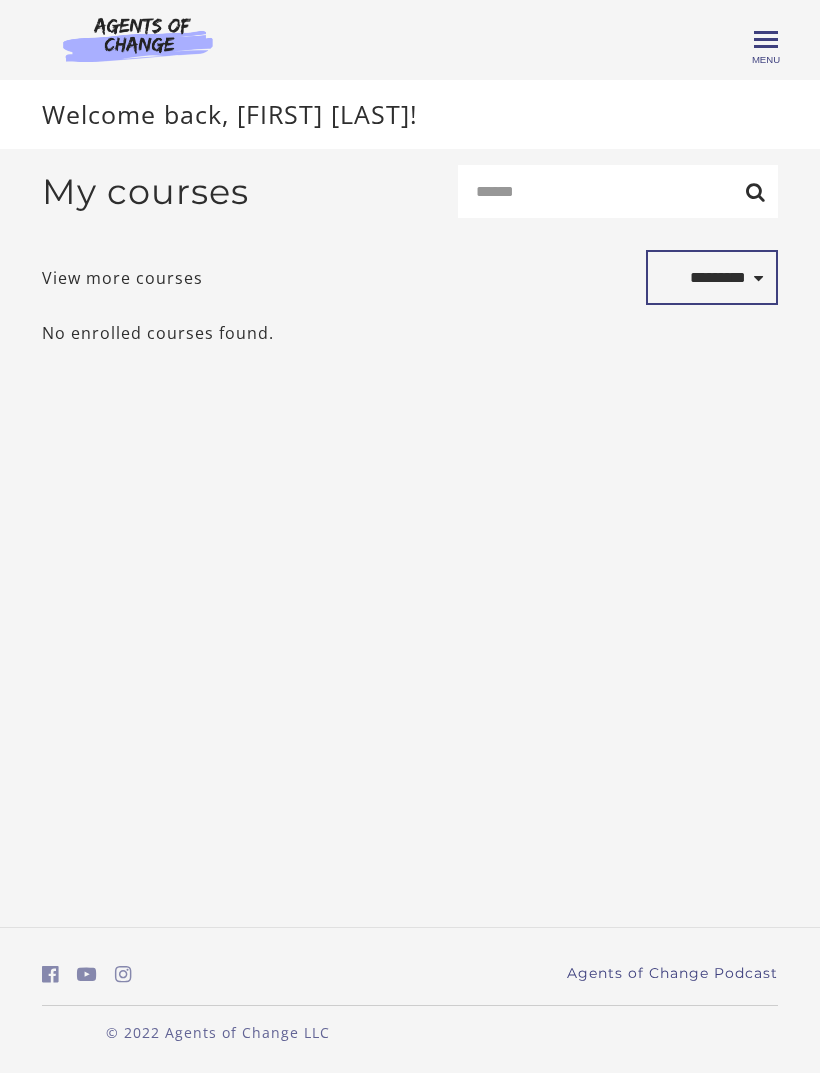 click on "**********" at bounding box center [712, 277] 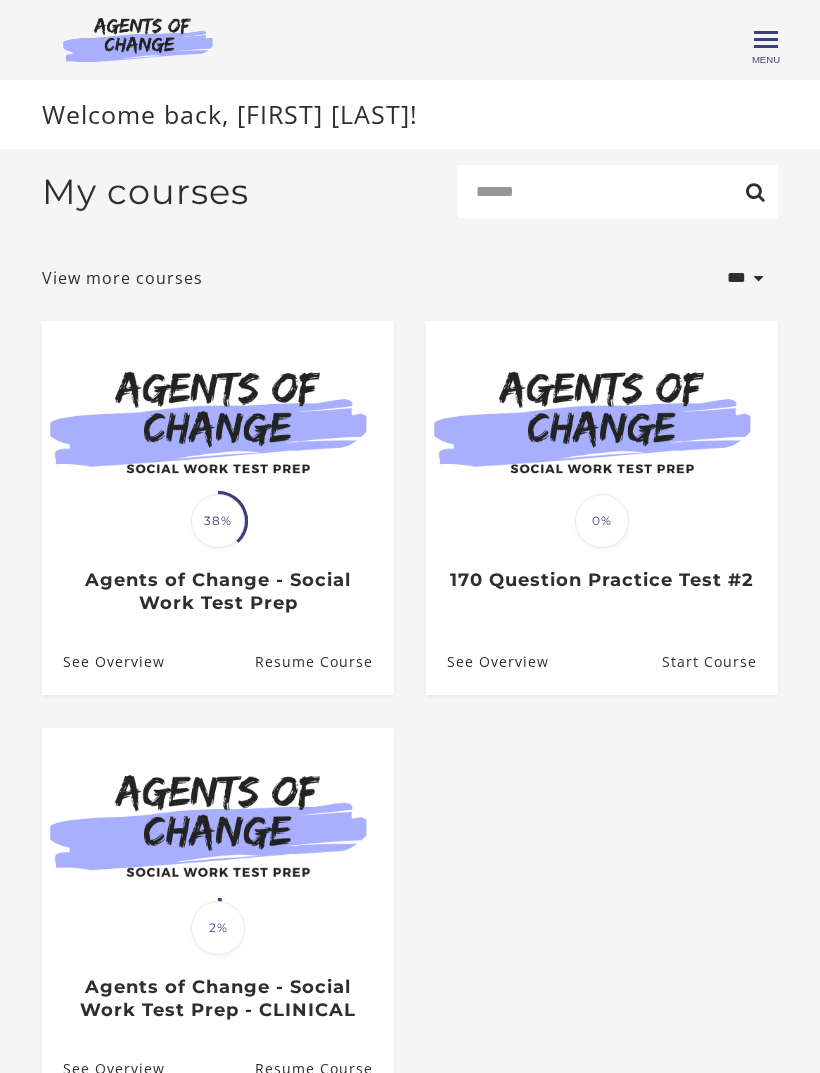 scroll, scrollTop: 0, scrollLeft: 0, axis: both 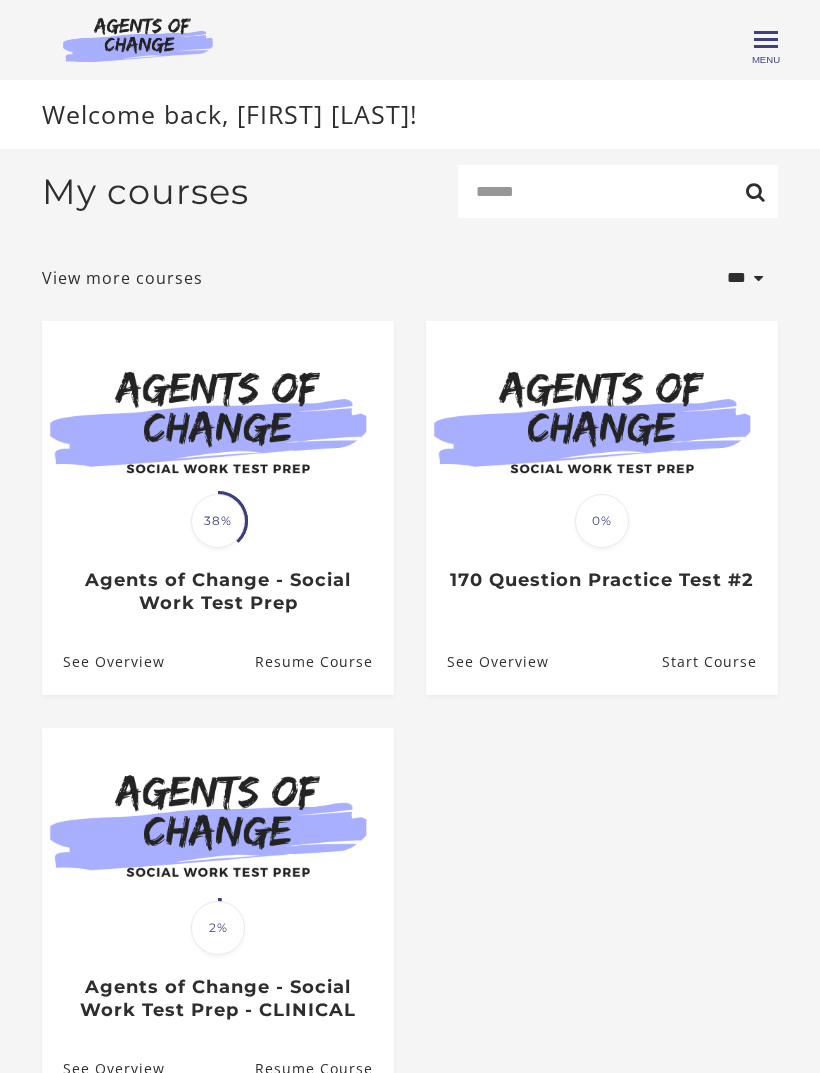 click on "**********" at bounding box center (410, 277) 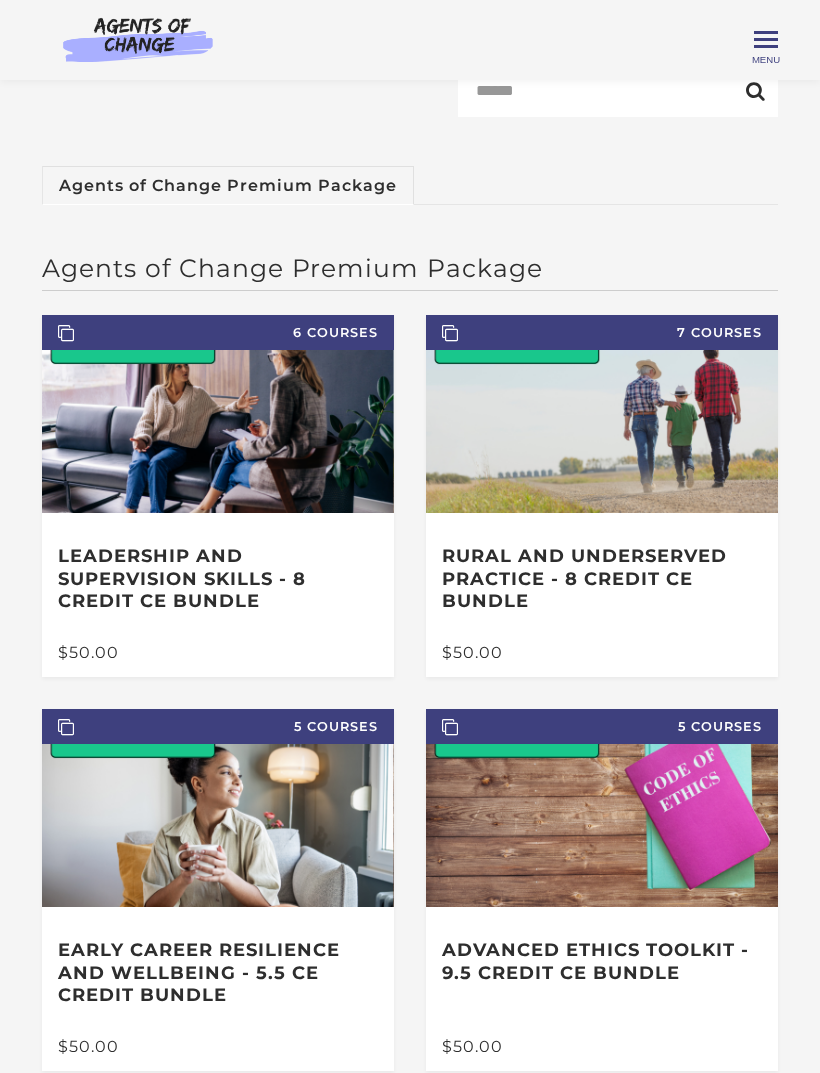 scroll, scrollTop: 131, scrollLeft: 0, axis: vertical 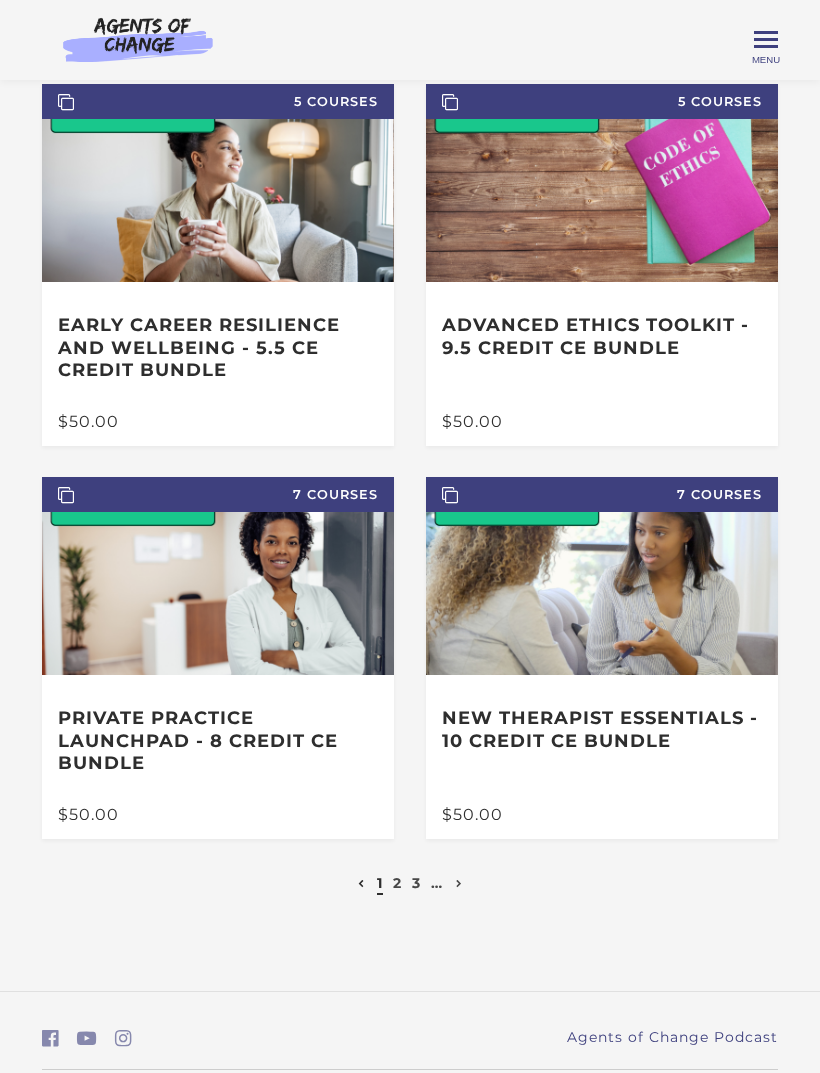 click at bounding box center (459, 883) 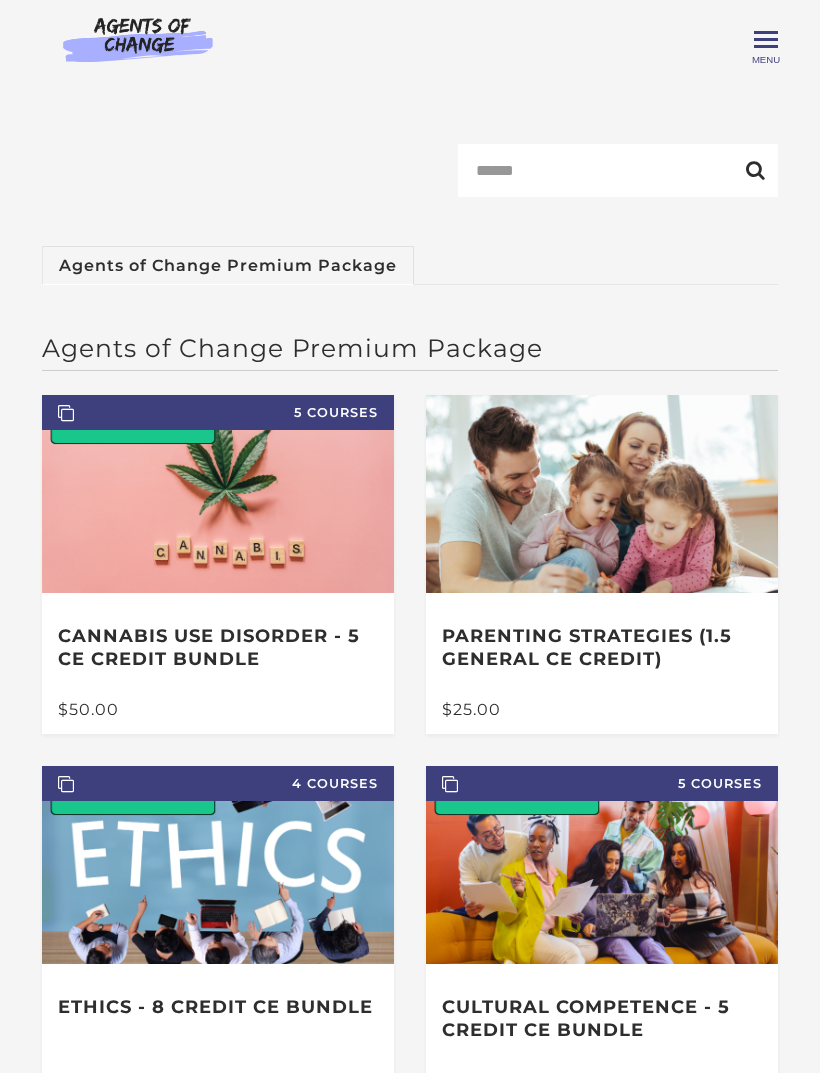 scroll, scrollTop: 0, scrollLeft: 0, axis: both 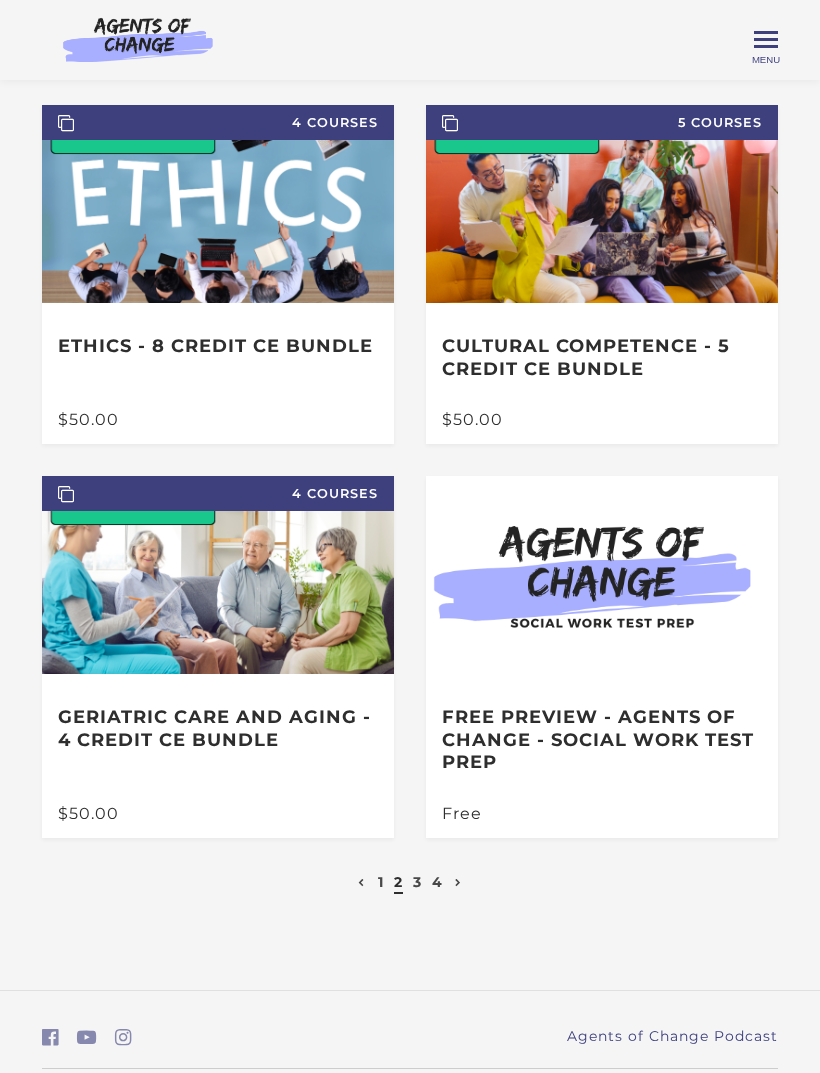 click at bounding box center (458, 883) 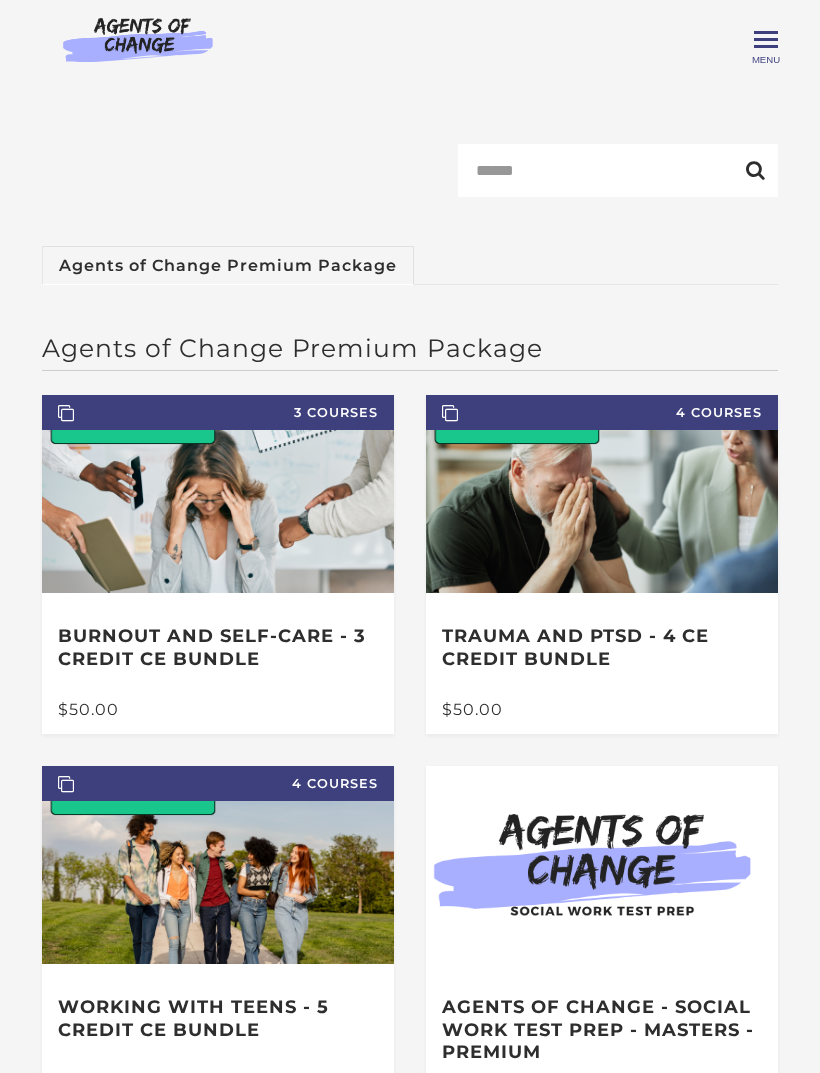 scroll, scrollTop: 0, scrollLeft: 0, axis: both 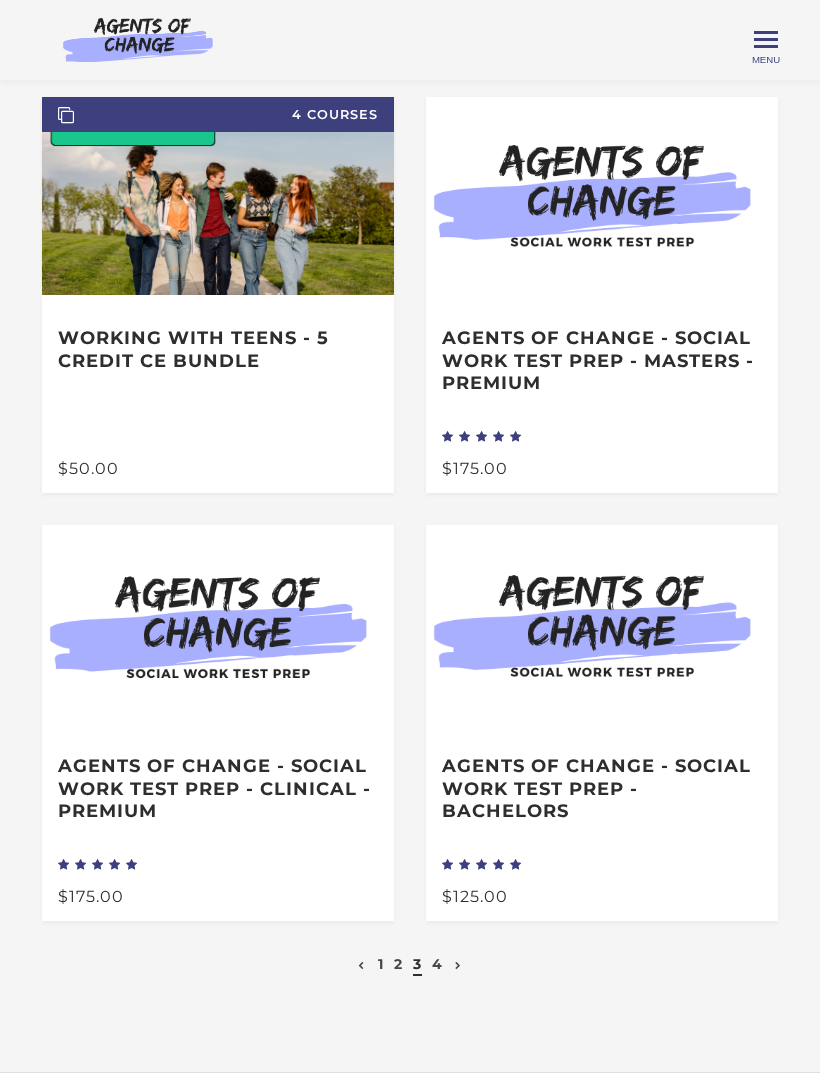 click at bounding box center [458, 966] 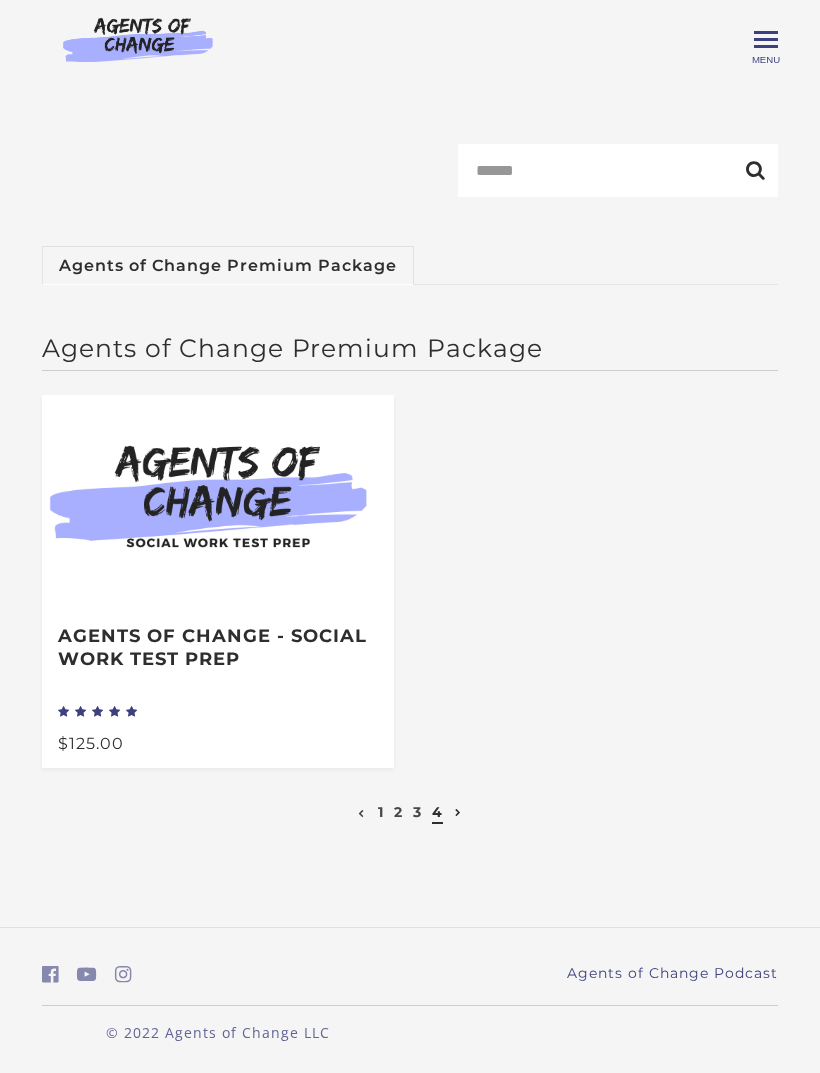 scroll, scrollTop: 0, scrollLeft: 0, axis: both 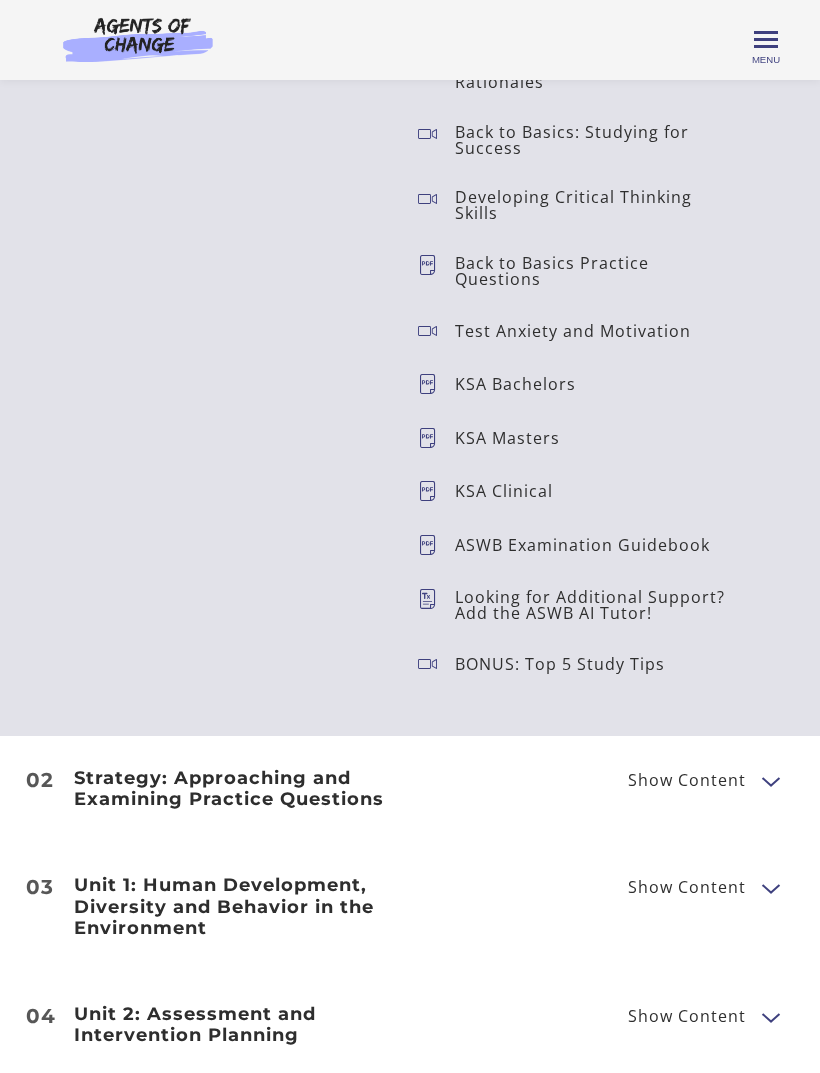 click at bounding box center [770, 780] 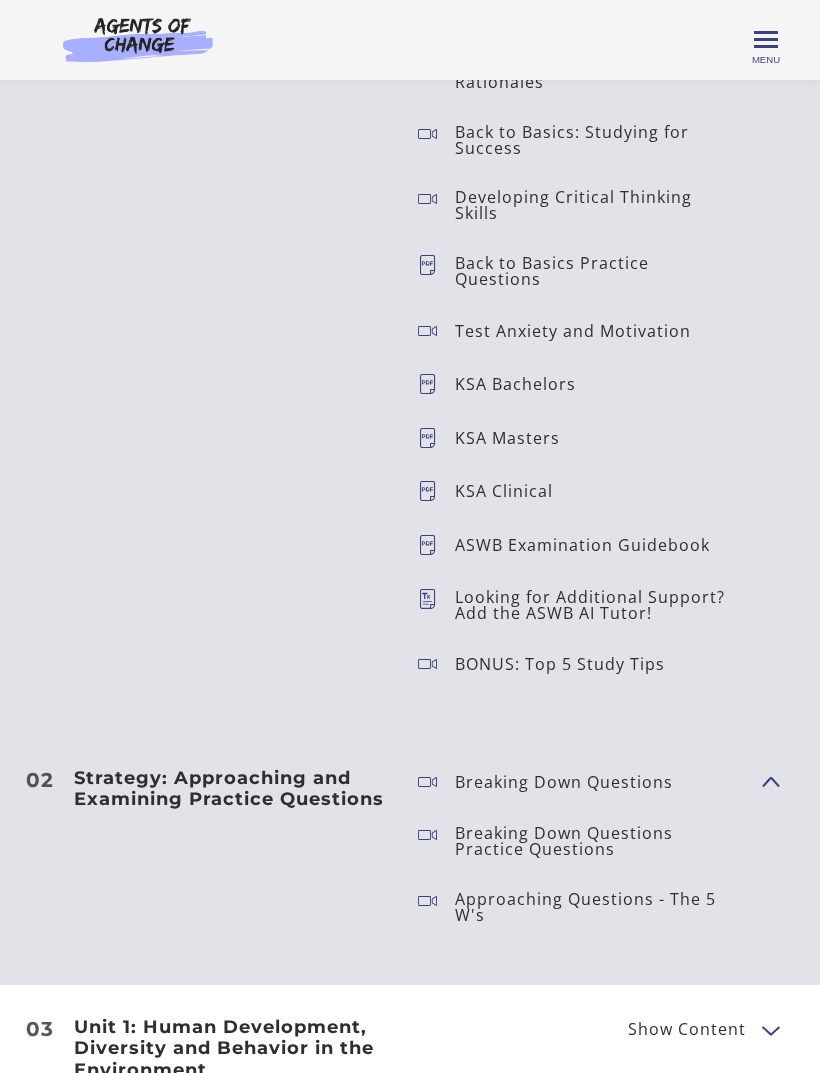 click at bounding box center (770, 780) 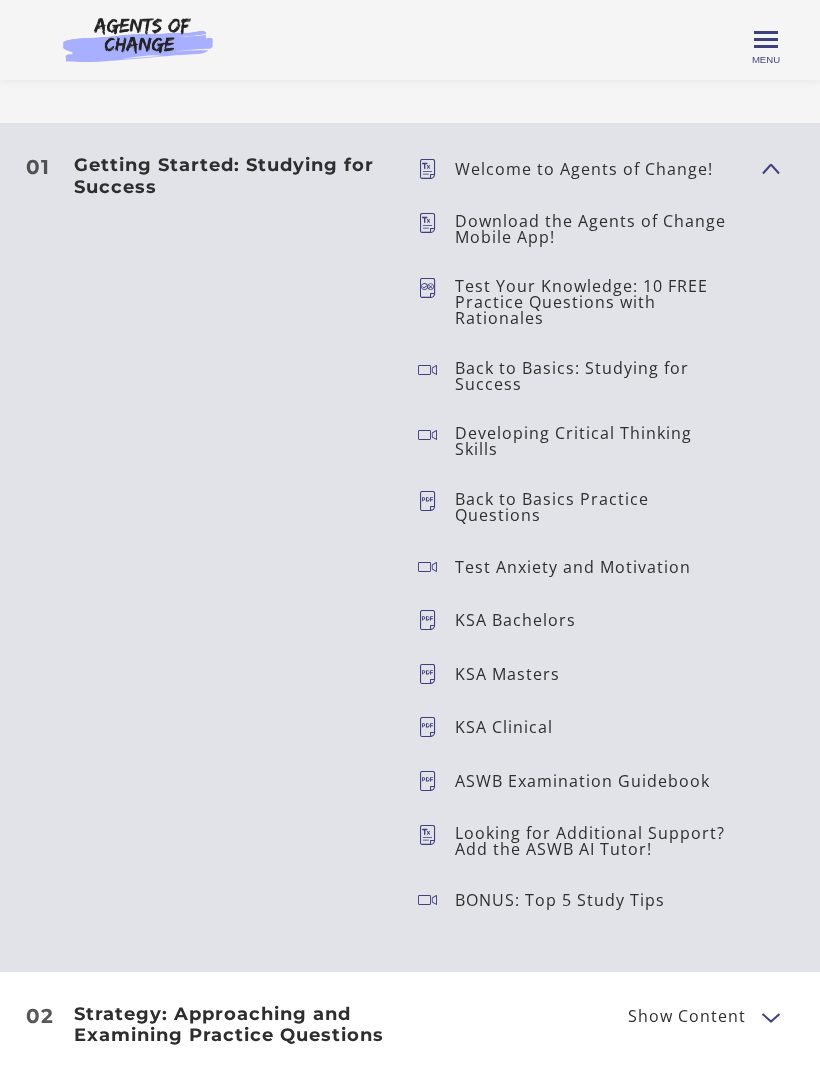 scroll, scrollTop: 2689, scrollLeft: 0, axis: vertical 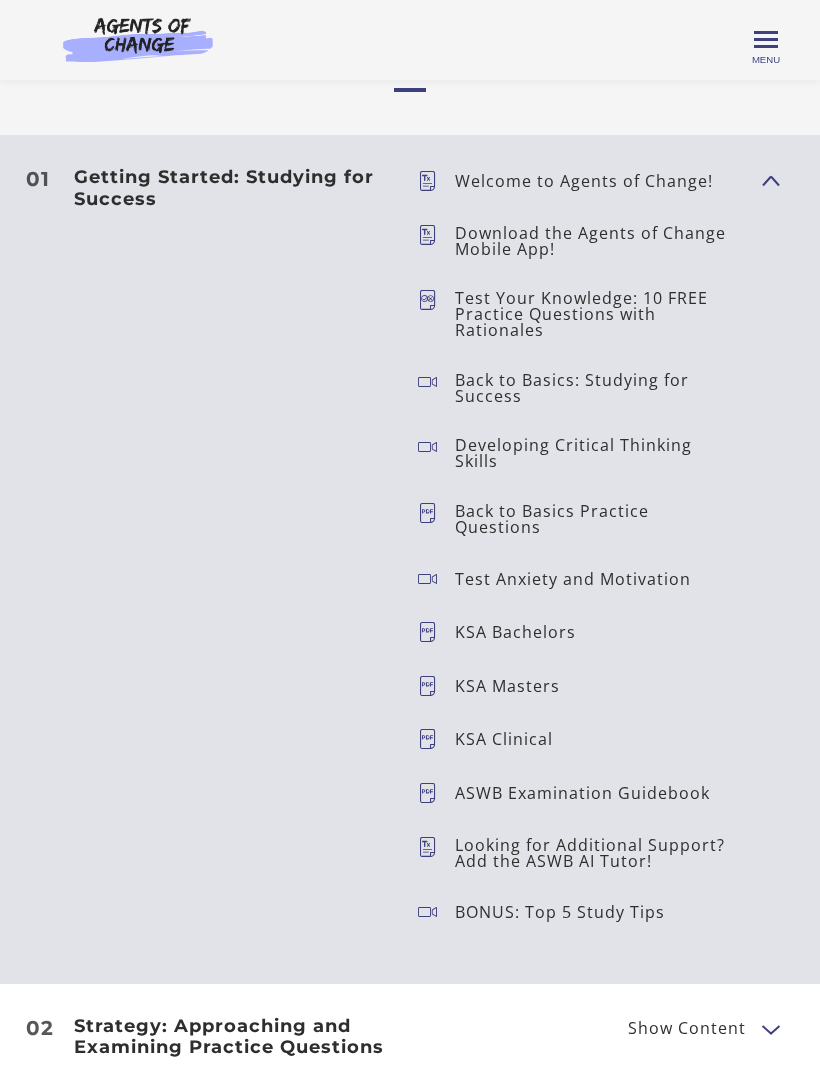 click on "Back to Basics: Studying for Success" at bounding box center [600, 388] 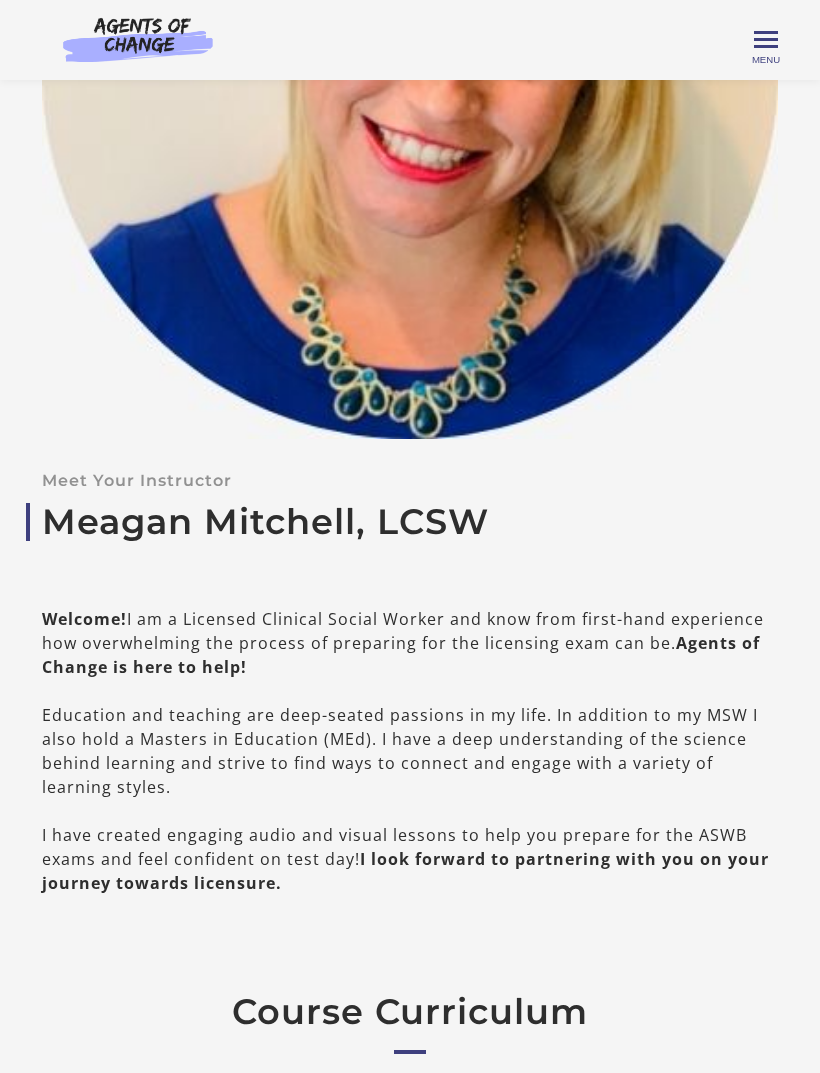 scroll, scrollTop: 1726, scrollLeft: 0, axis: vertical 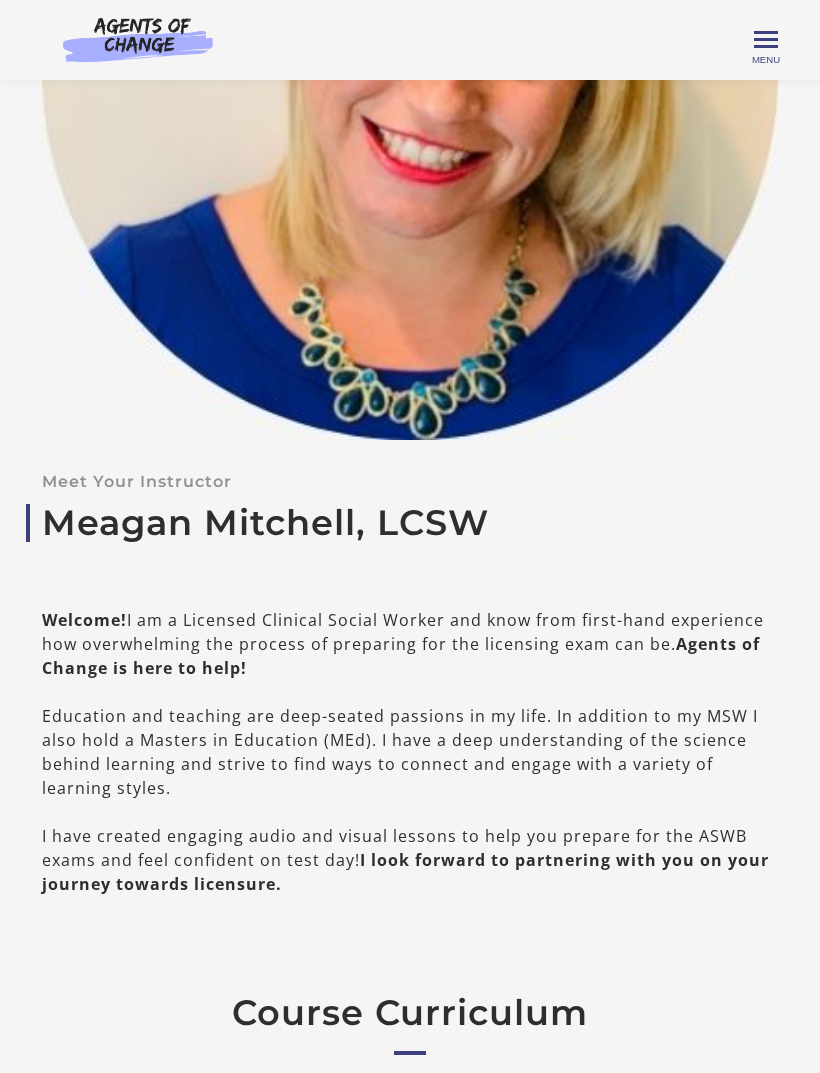 click on "Toggle menu" at bounding box center (766, 40) 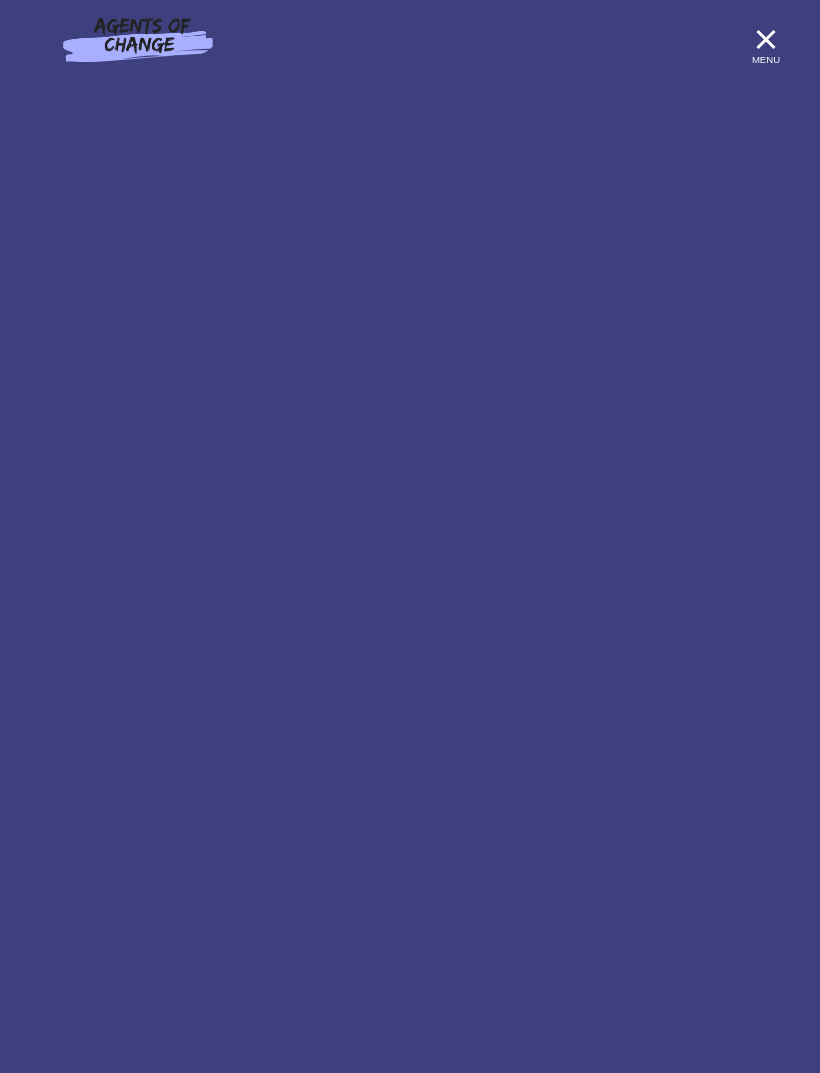 click on "Toggle menu" at bounding box center (766, 40) 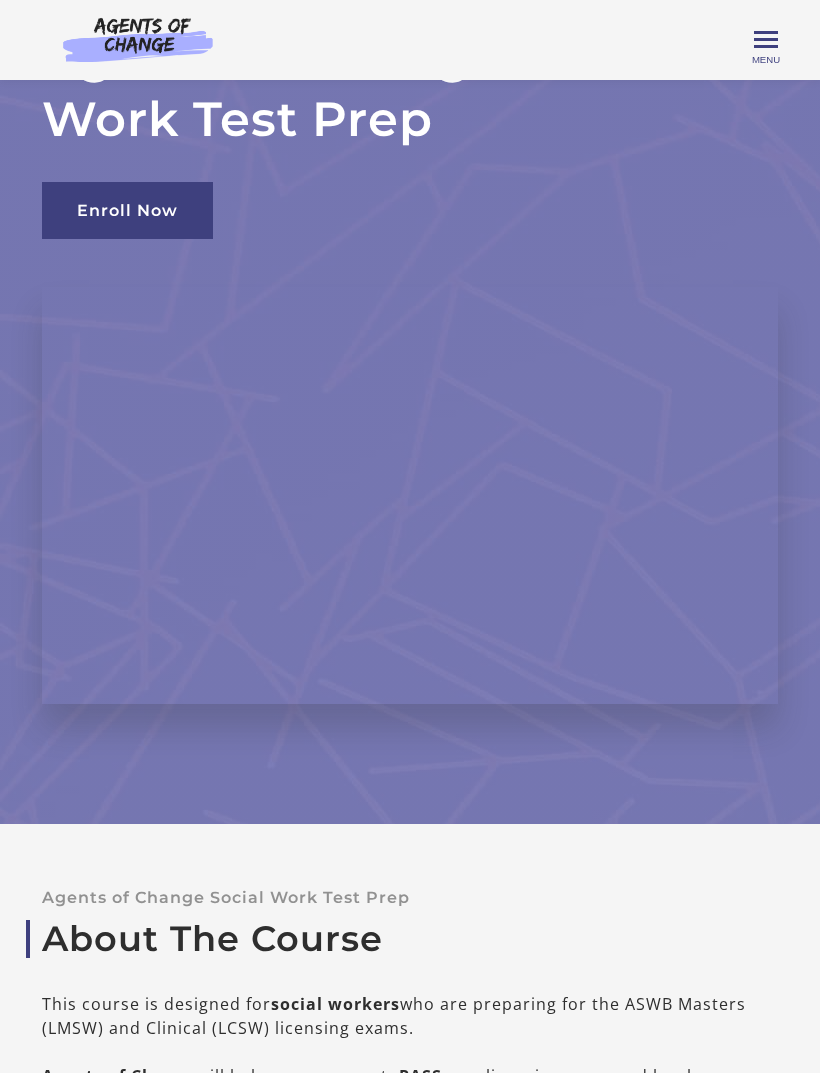 scroll, scrollTop: 0, scrollLeft: 0, axis: both 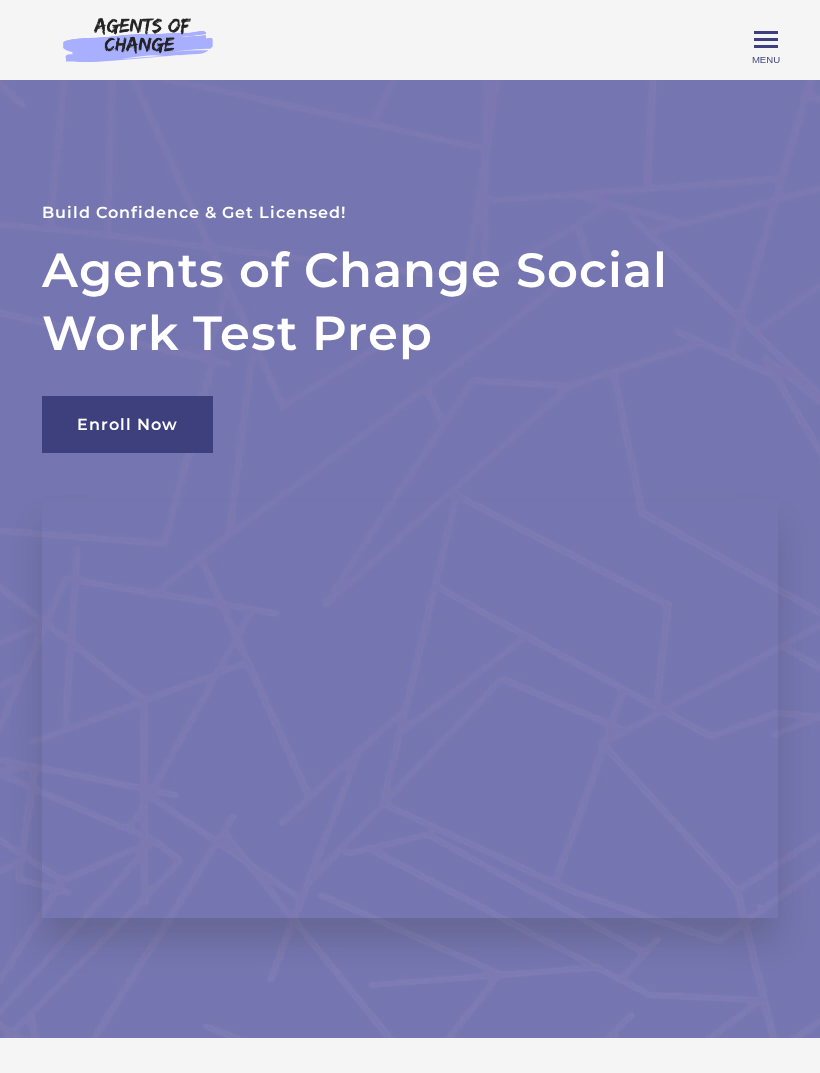 click on "Toggle menu" at bounding box center (766, 39) 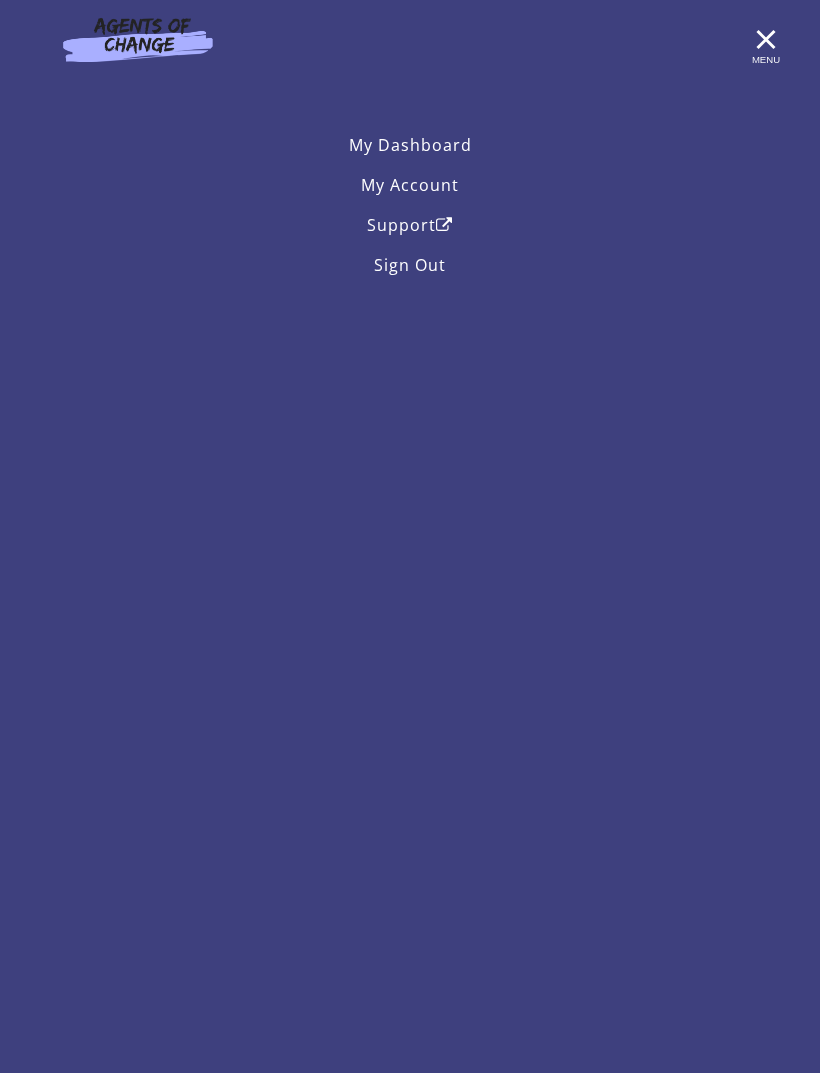 click on "My Account" at bounding box center [410, 185] 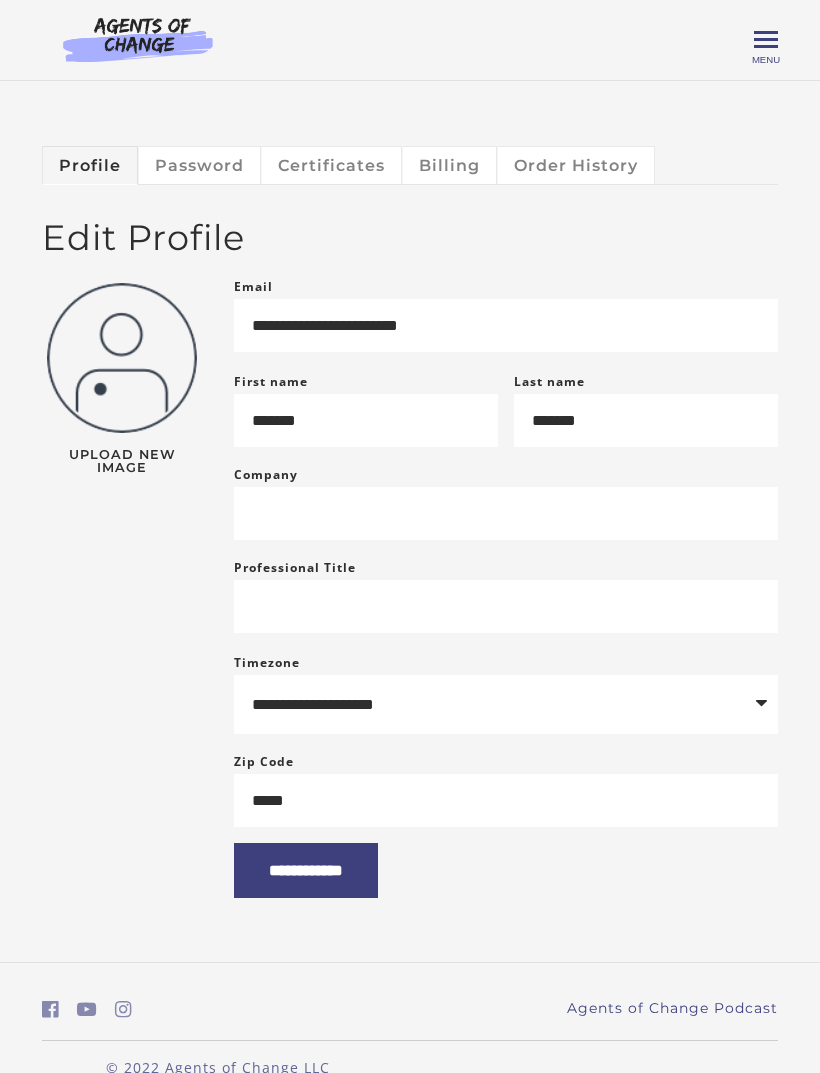 scroll, scrollTop: 0, scrollLeft: 0, axis: both 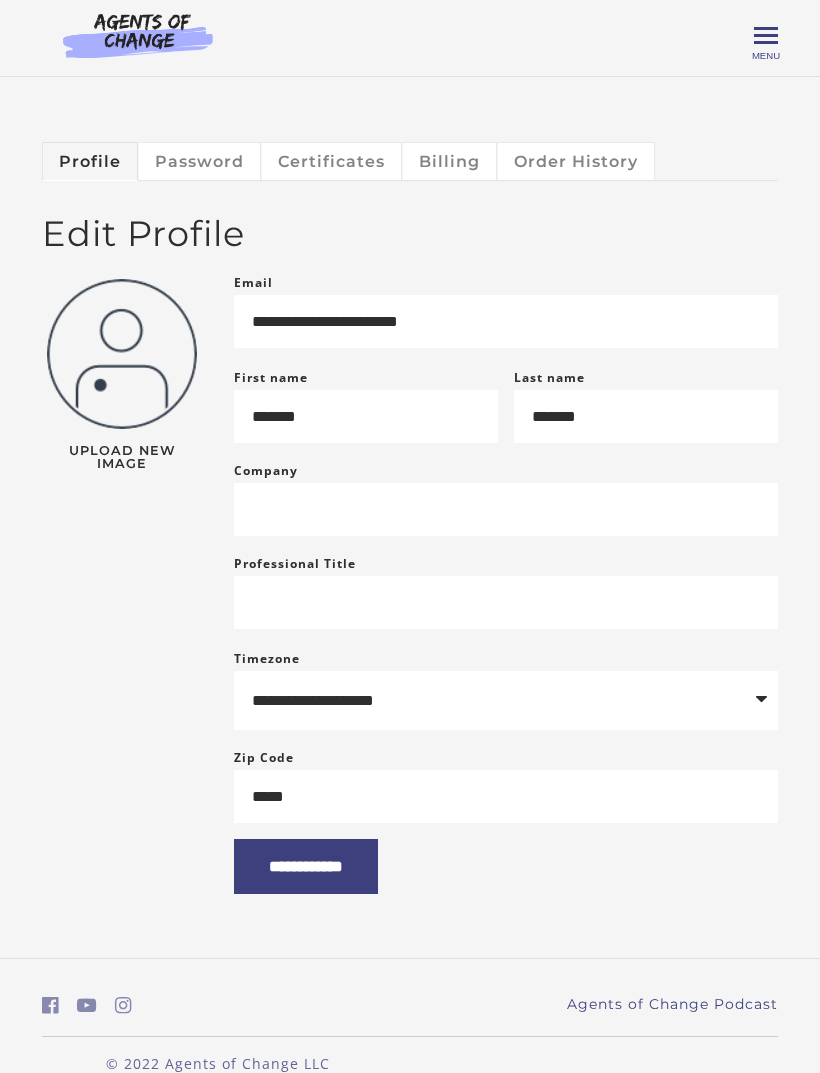 click on "Menu" at bounding box center (766, 55) 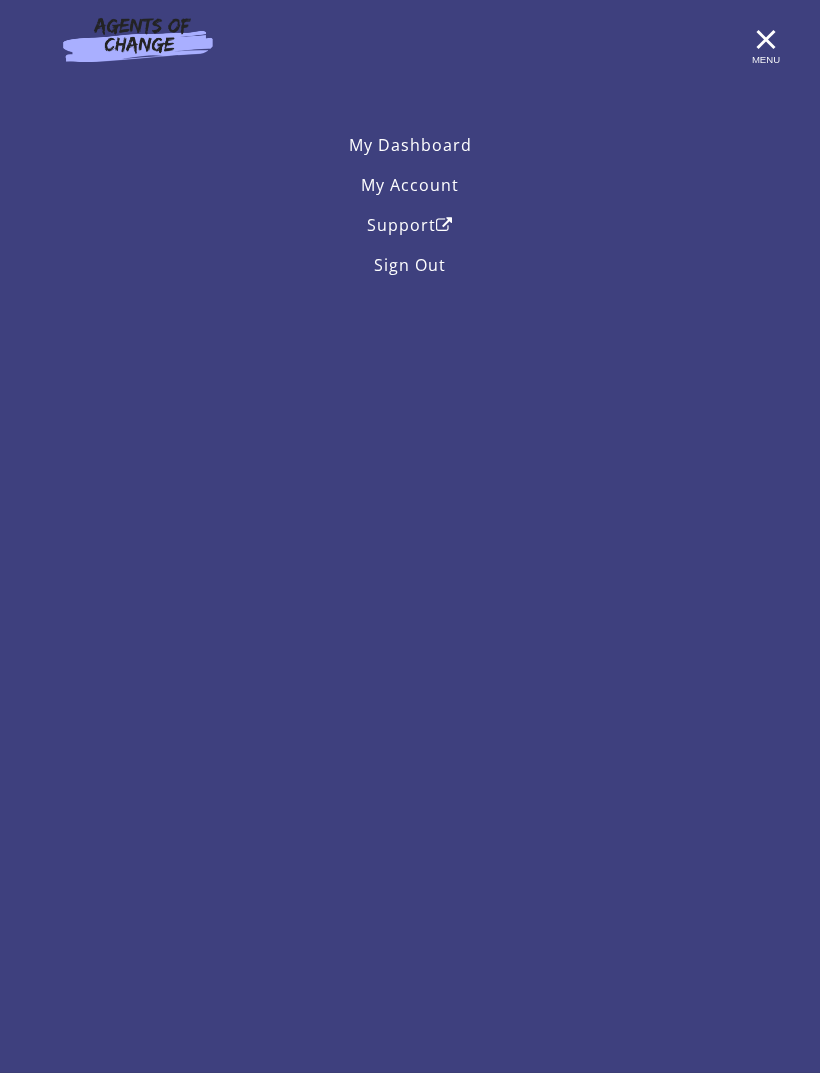 scroll, scrollTop: 0, scrollLeft: 0, axis: both 